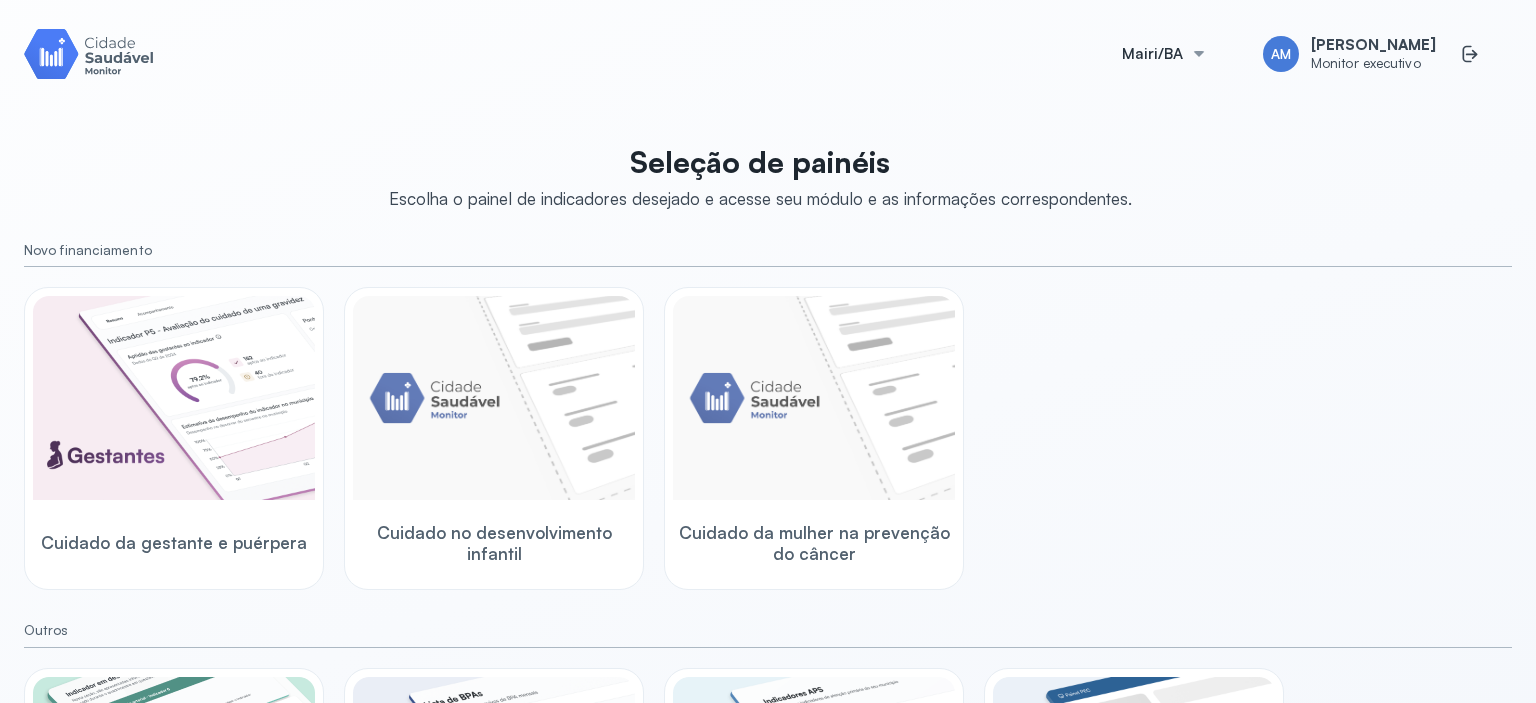 scroll, scrollTop: 0, scrollLeft: 0, axis: both 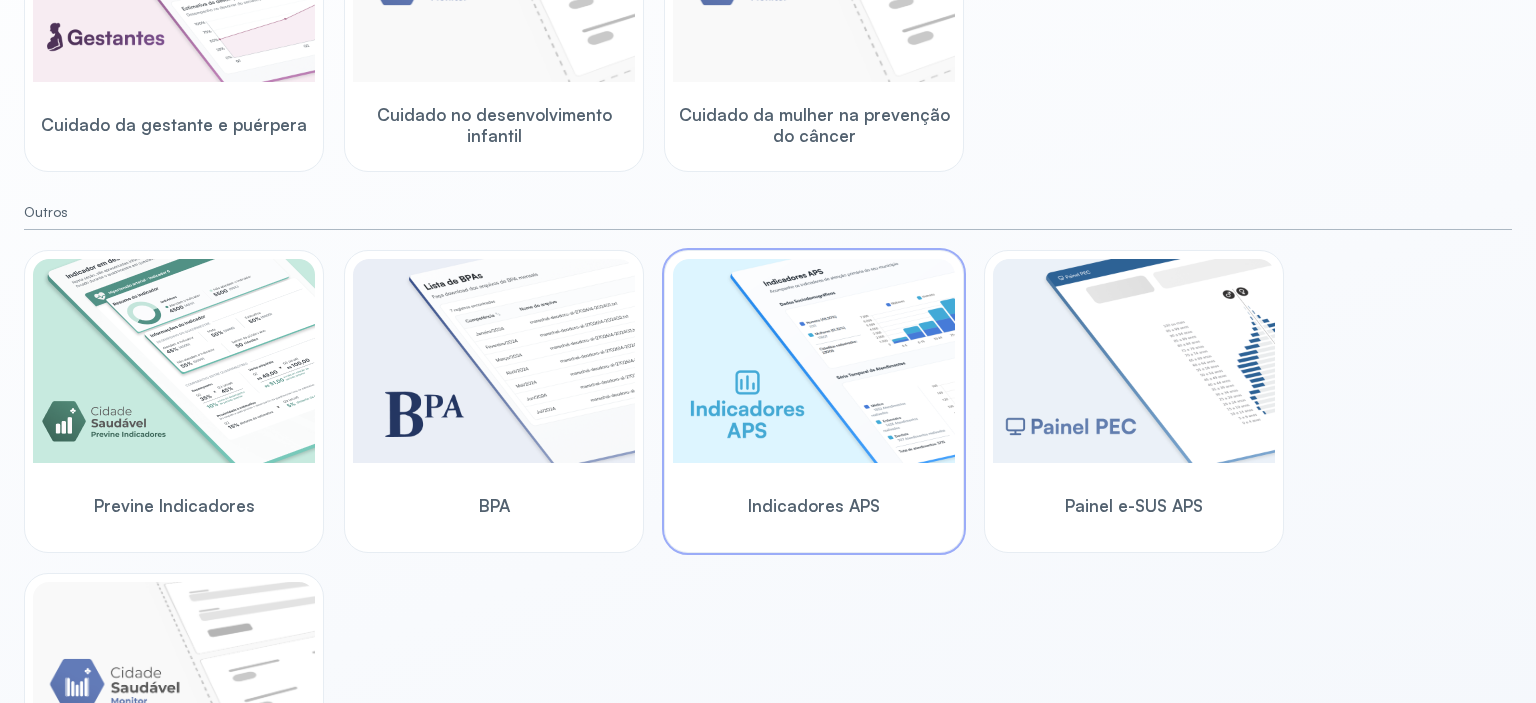 click at bounding box center (814, 361) 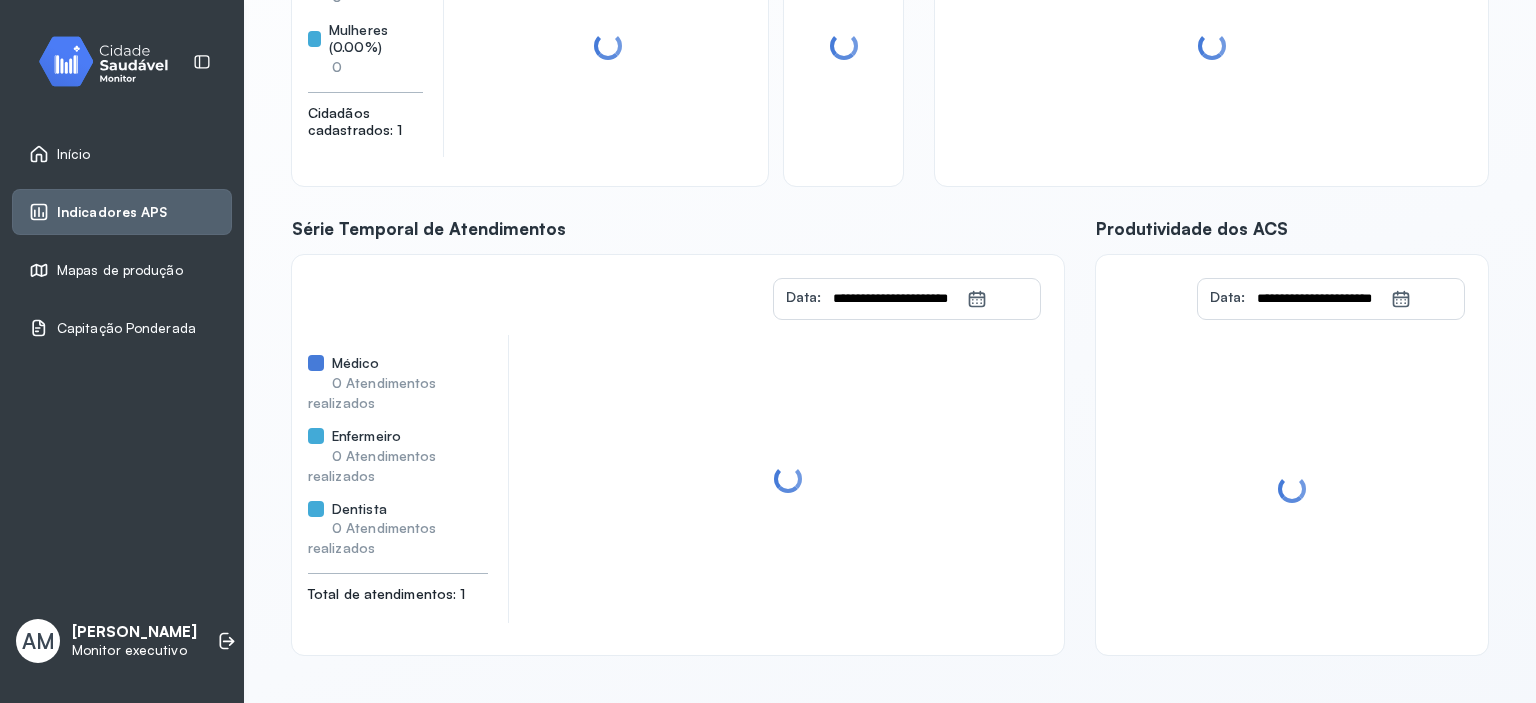 scroll, scrollTop: 297, scrollLeft: 0, axis: vertical 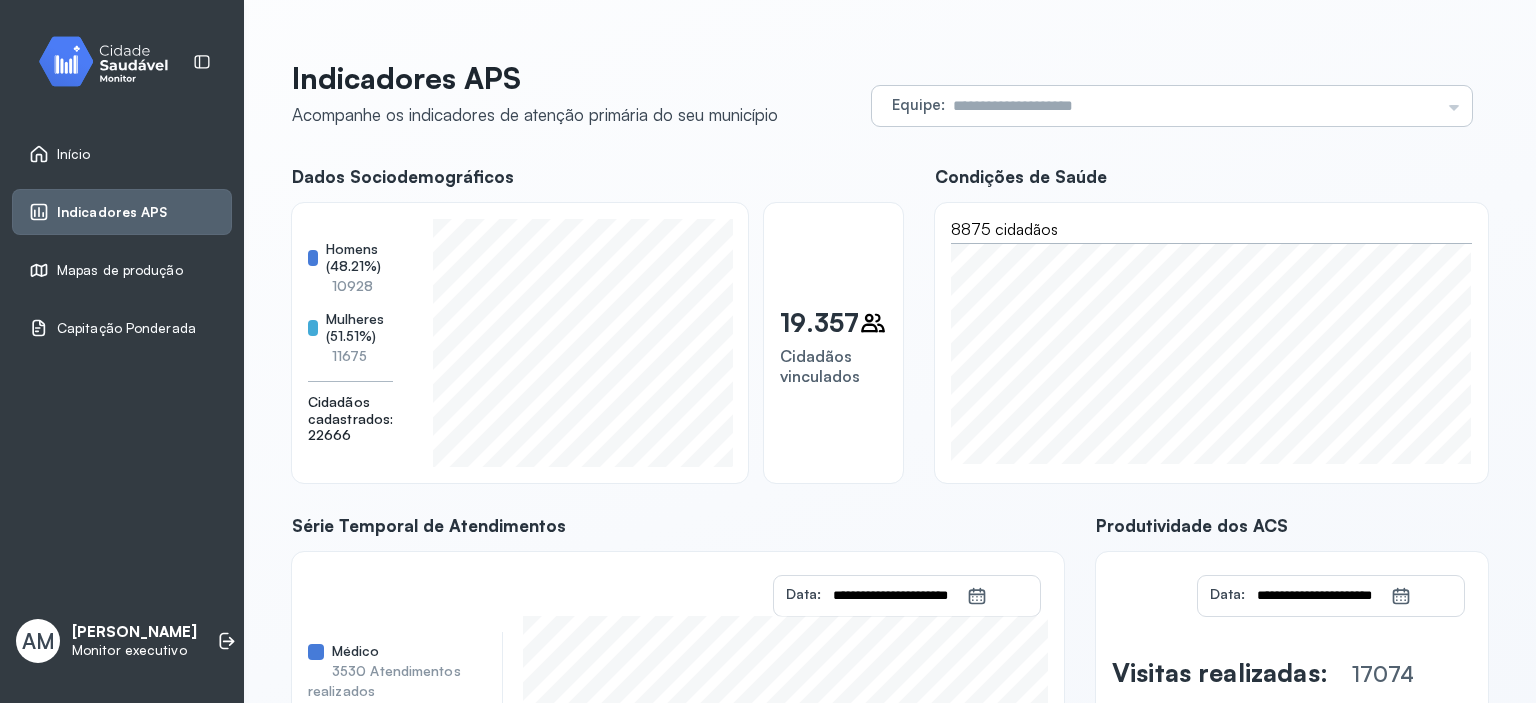 click on "Equipe Todas as equipes USF [PERSON_NAME] 2 USF [PERSON_NAME] 1 USF [PERSON_NAME] USF [PERSON_NAME] USF BOA PAZ USF PONTO DE MAIRI USF [PERSON_NAME] USF [PERSON_NAME] 3" at bounding box center (1172, 106) 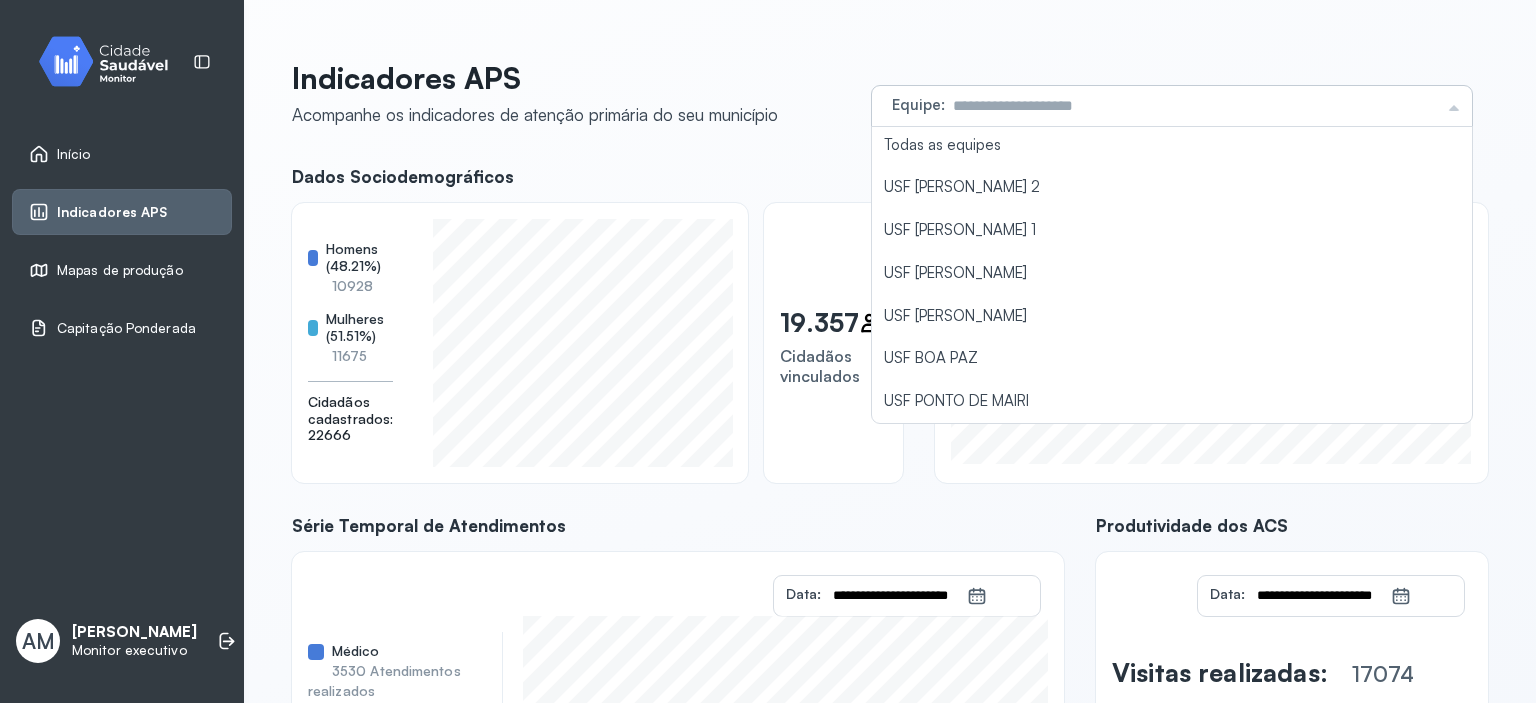 scroll, scrollTop: 89, scrollLeft: 0, axis: vertical 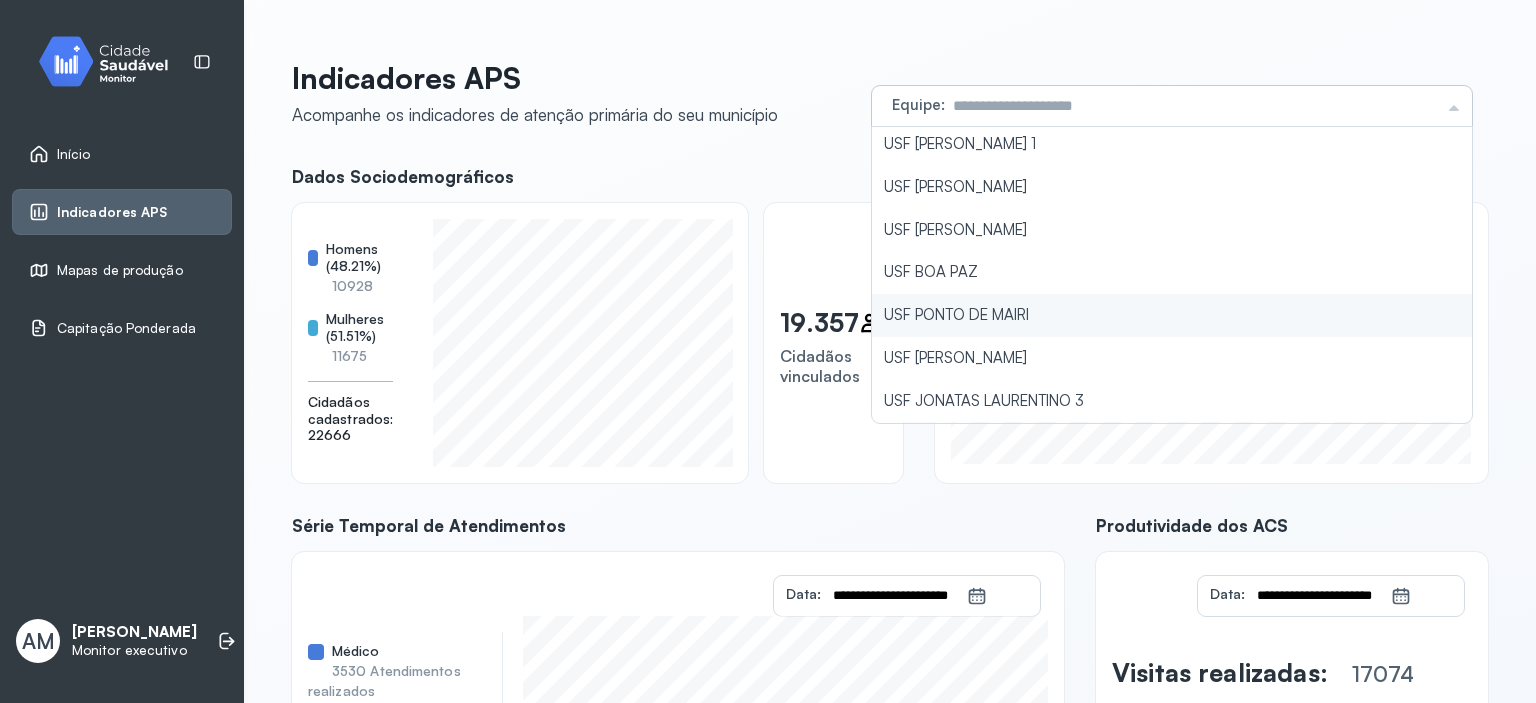type on "**********" 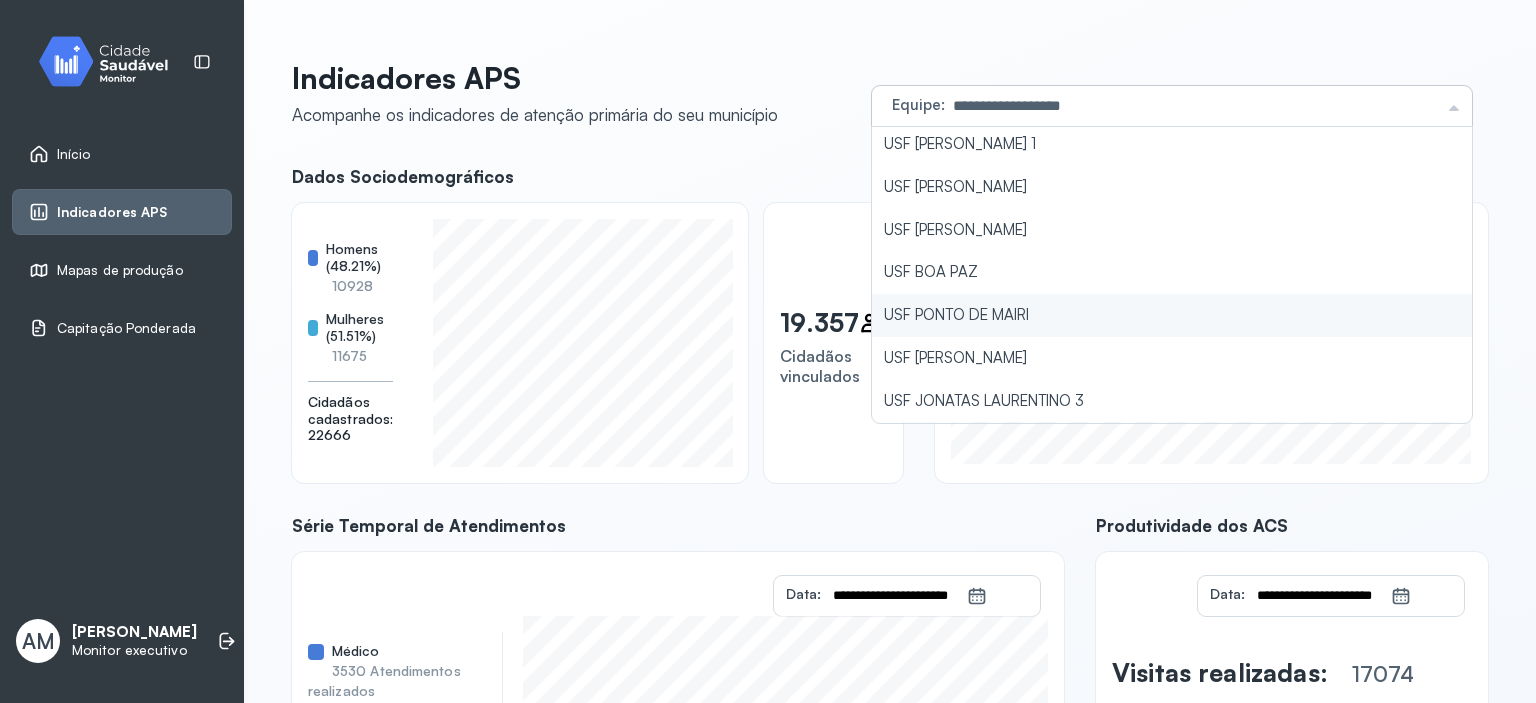 click on "USF PONTO DE MAIRI" 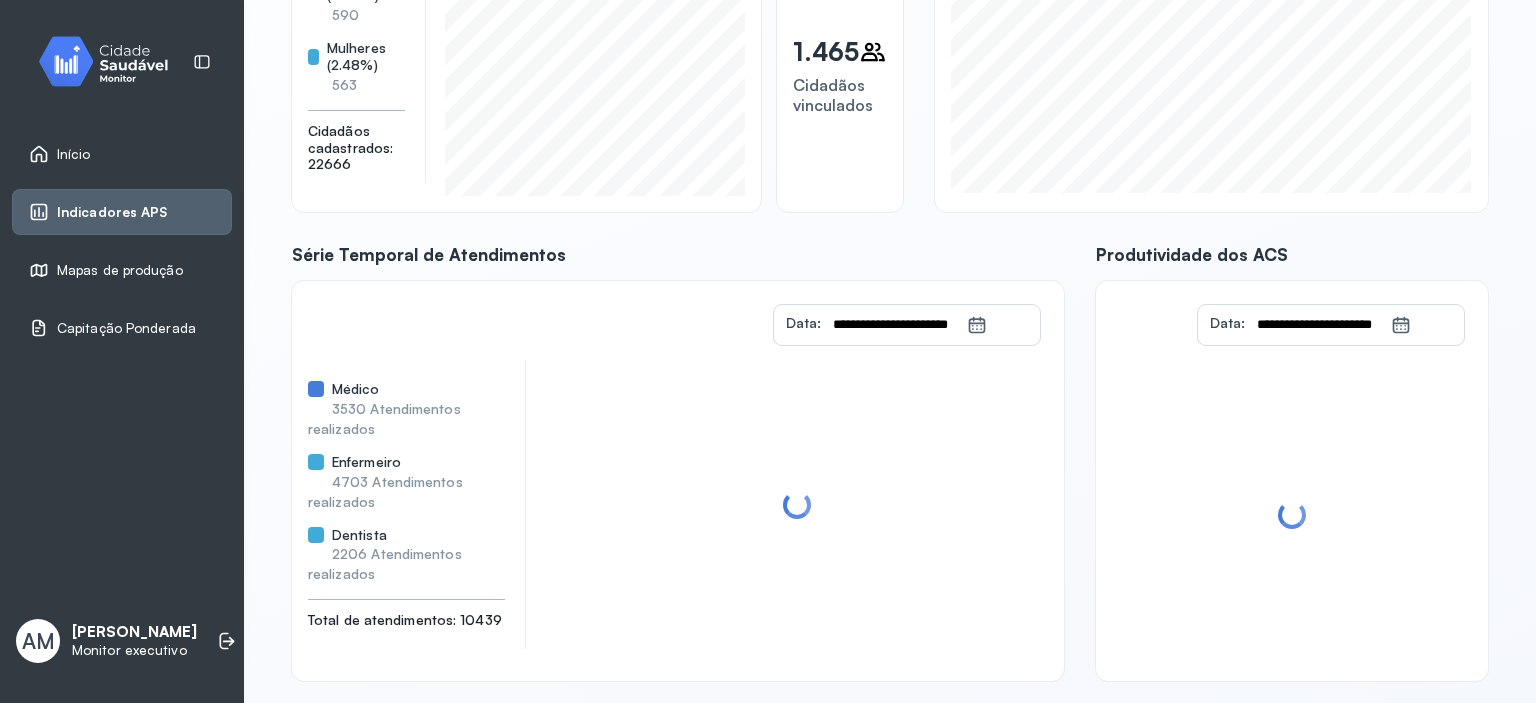 scroll, scrollTop: 297, scrollLeft: 0, axis: vertical 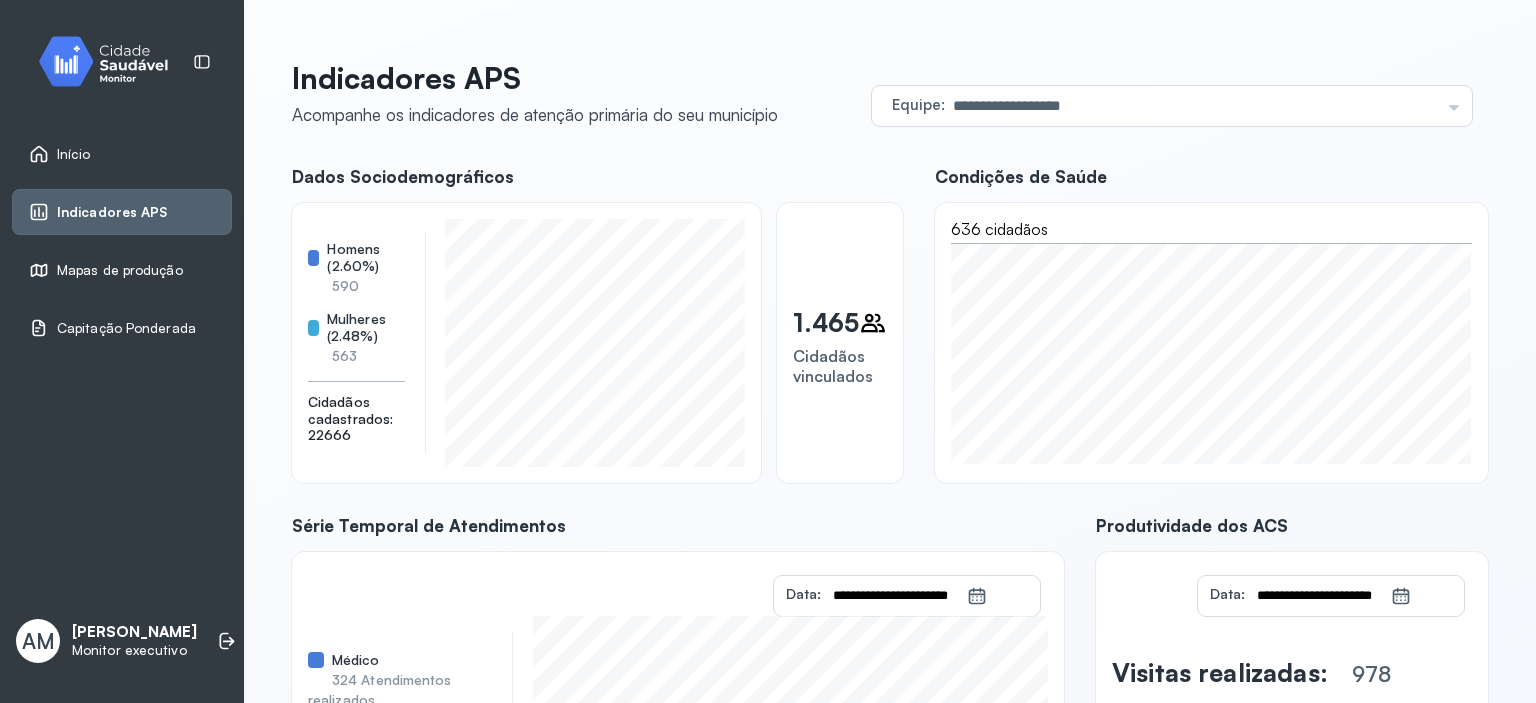 click on "Mapas de produção" at bounding box center [120, 270] 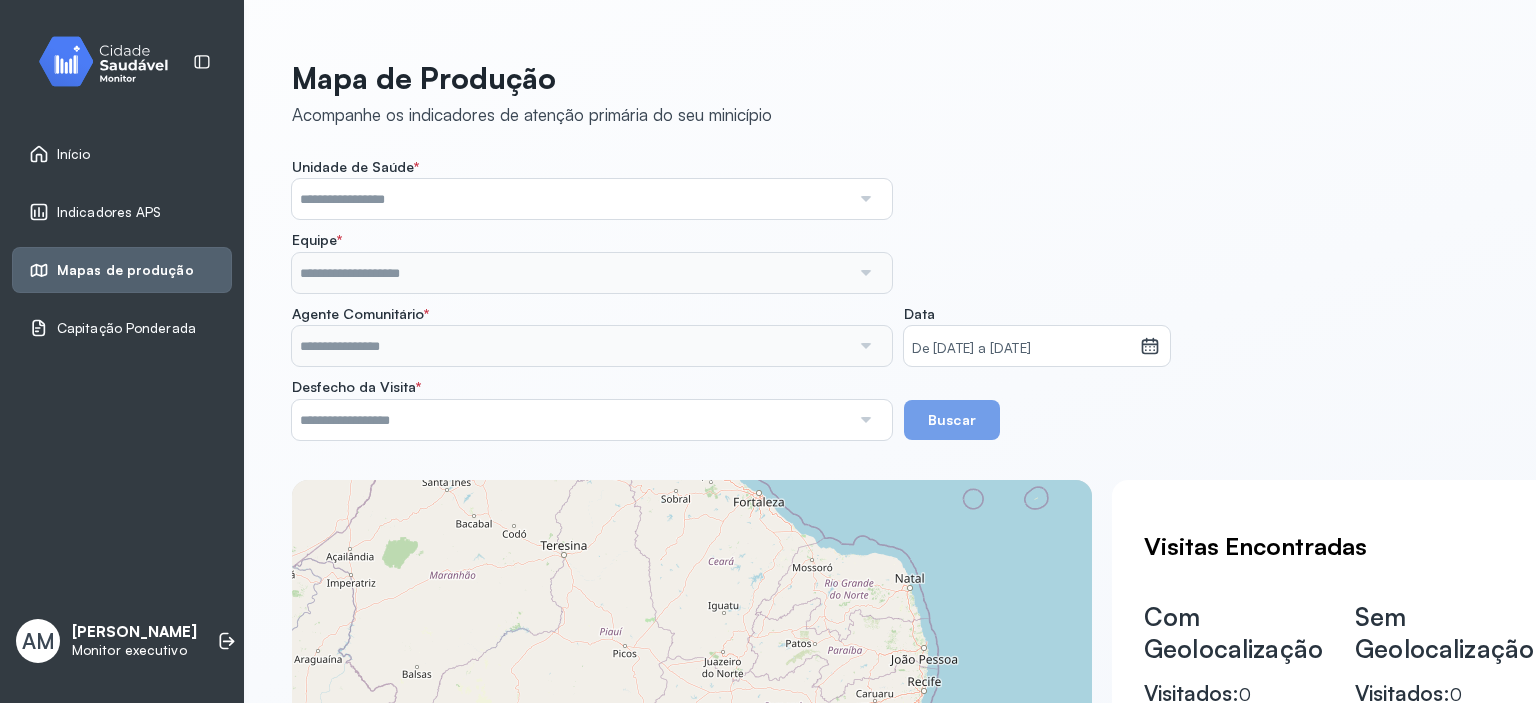 click at bounding box center [865, 420] 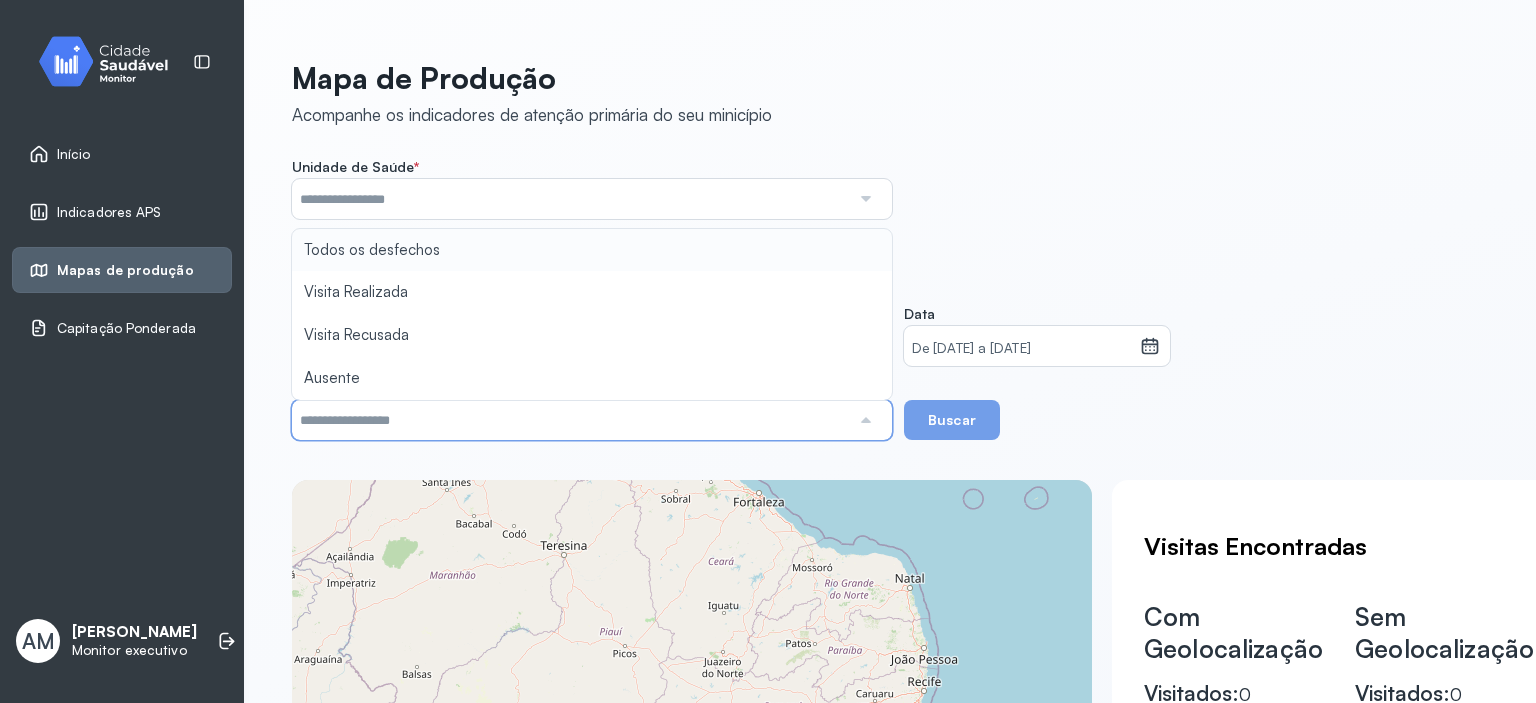 type on "**********" 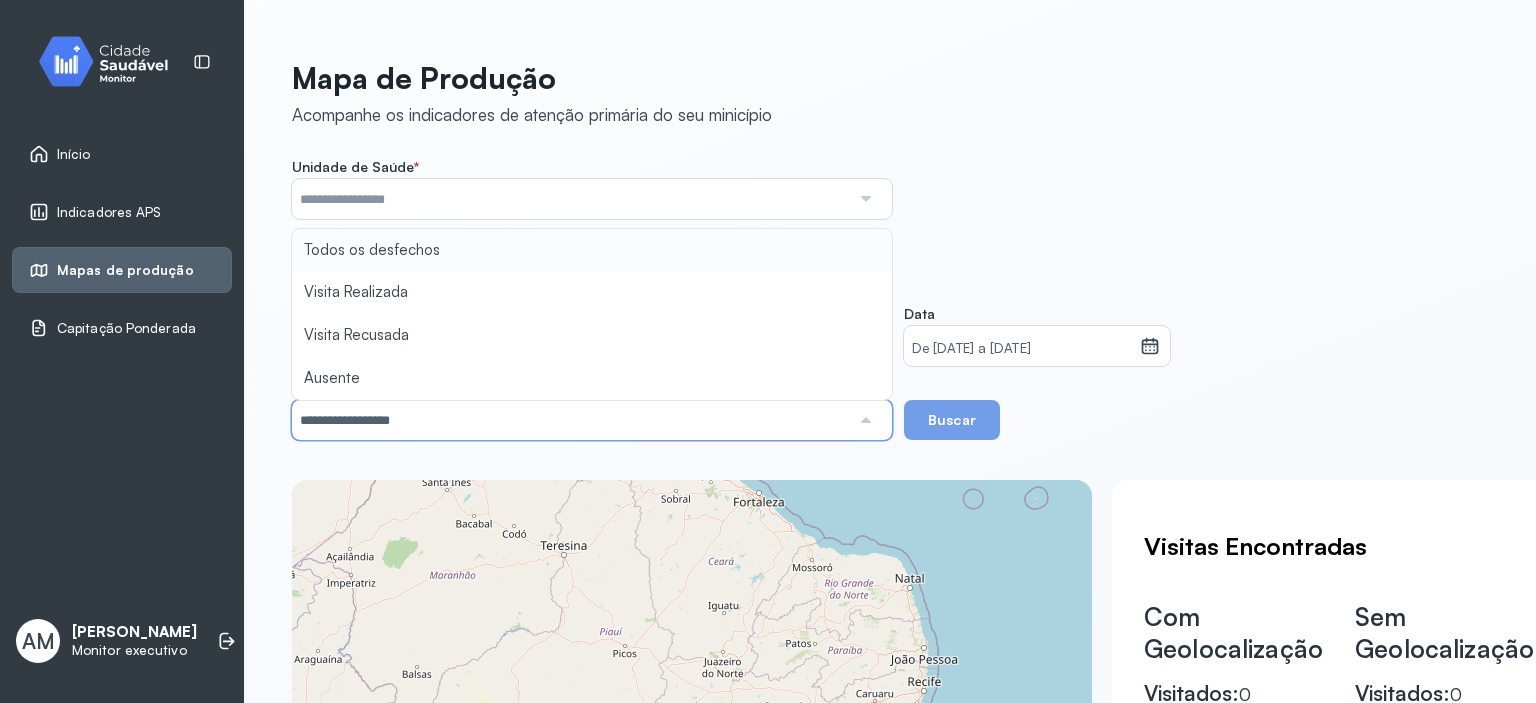 click on "**********" at bounding box center [890, 299] 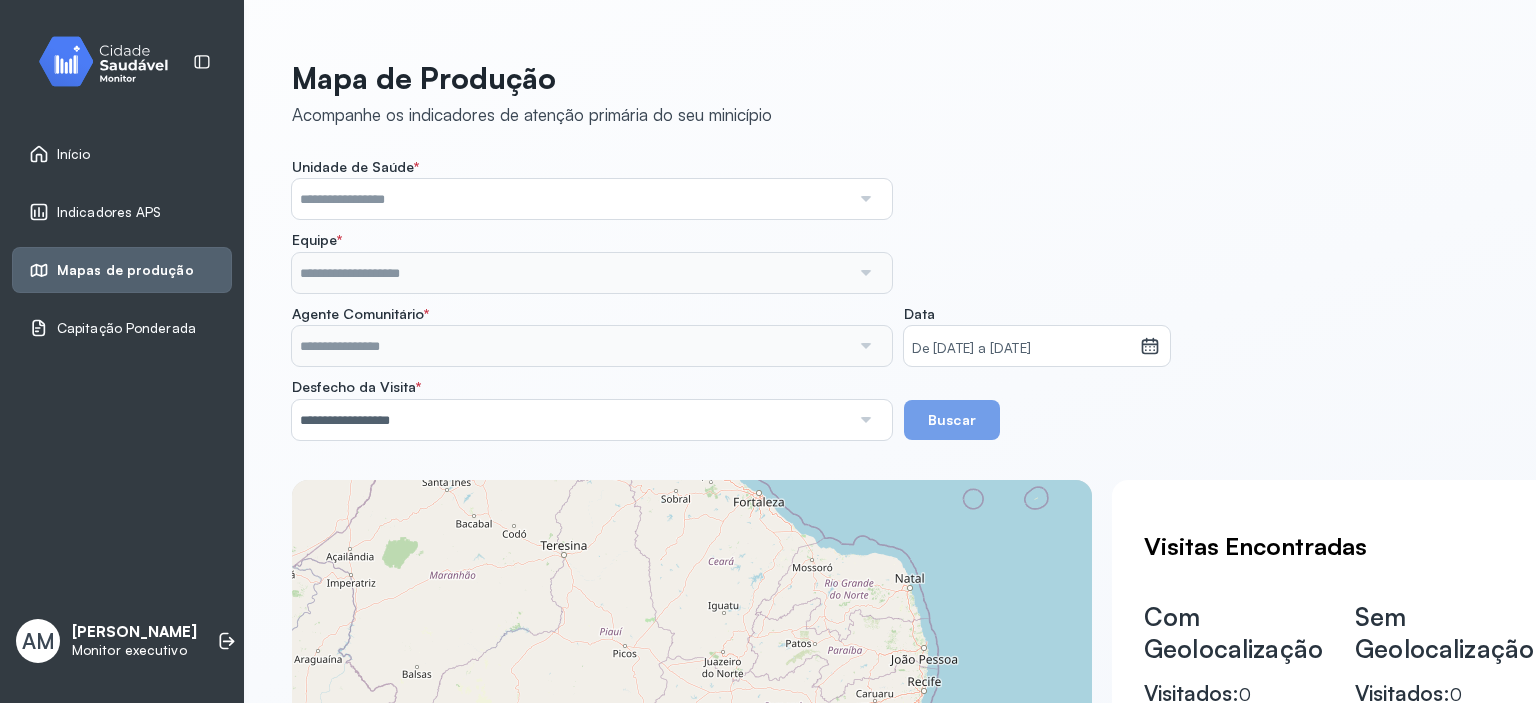 scroll, scrollTop: 424, scrollLeft: 0, axis: vertical 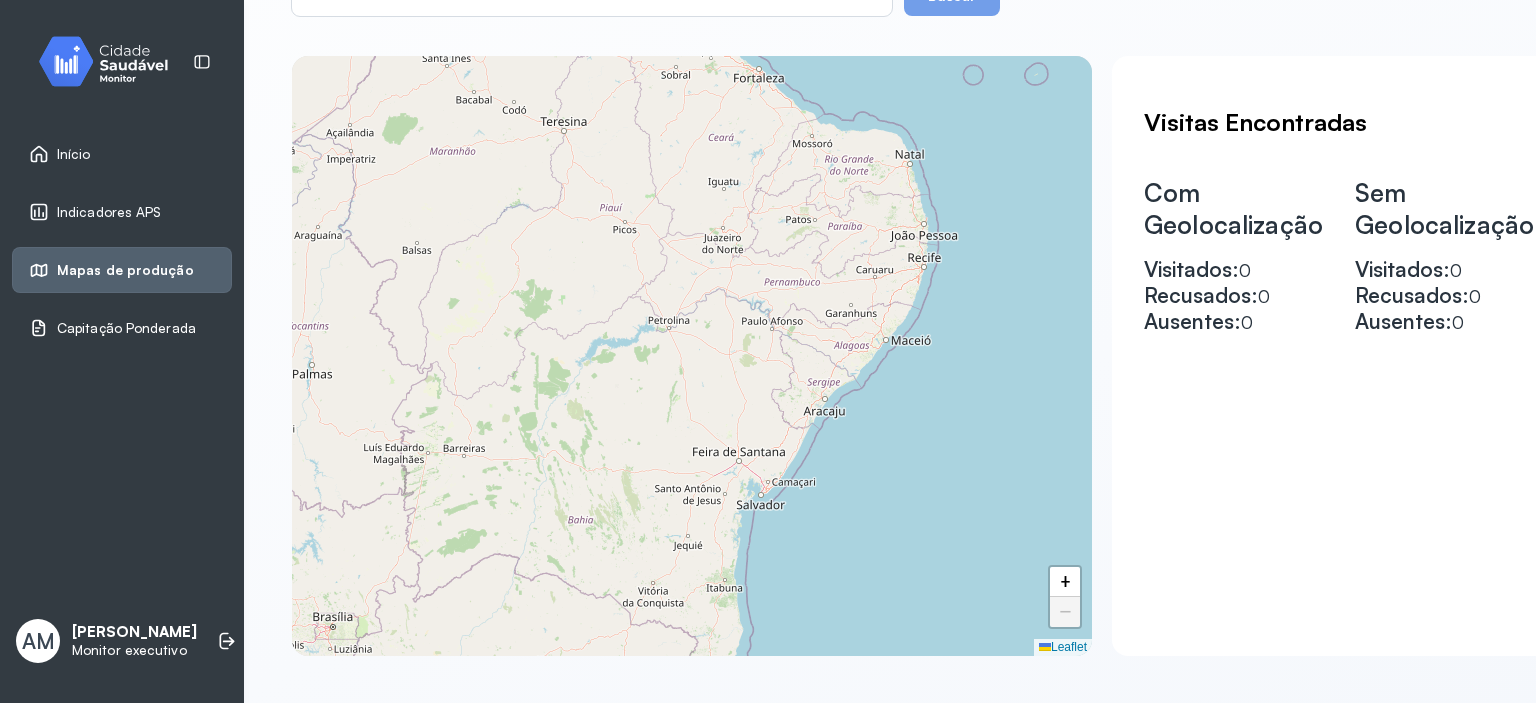 click on "Capitação Ponderada" at bounding box center [126, 328] 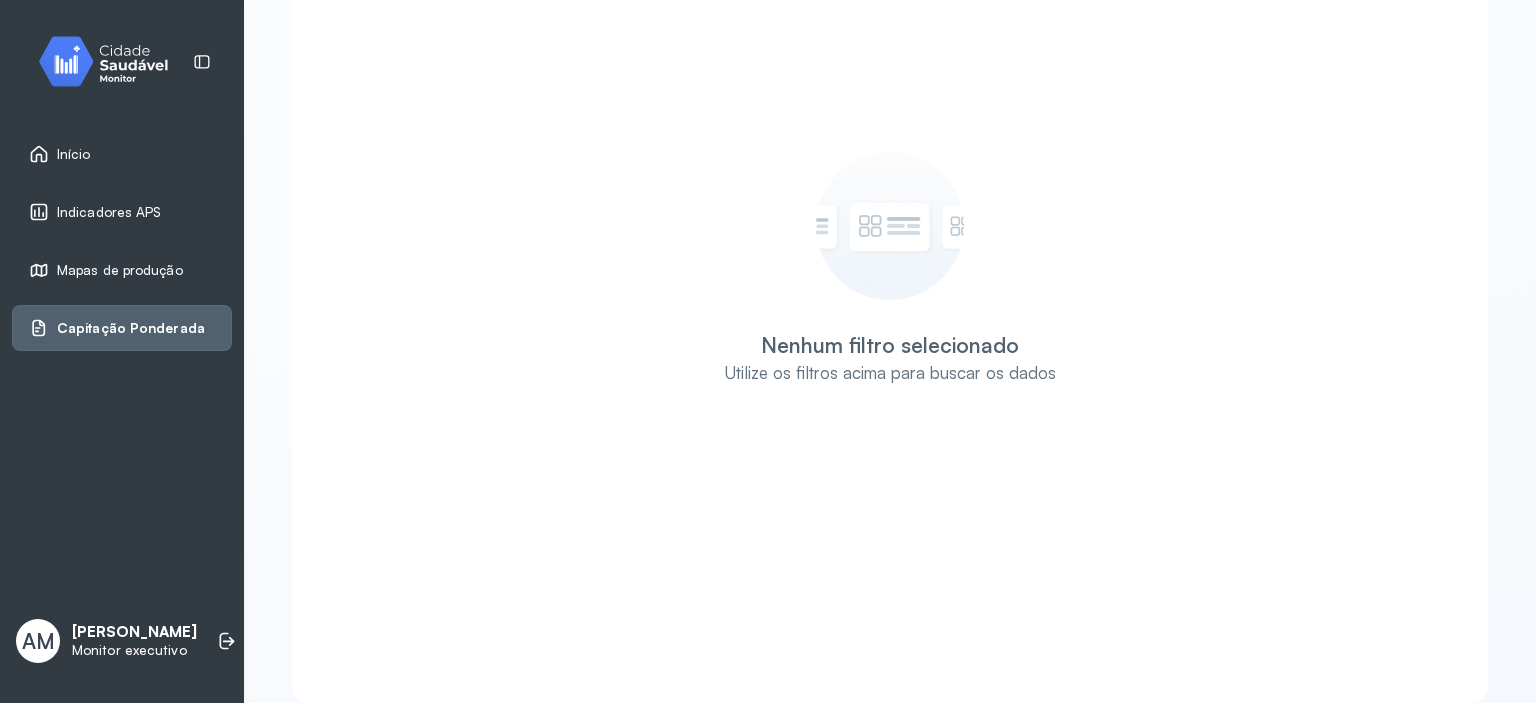 scroll, scrollTop: 350, scrollLeft: 0, axis: vertical 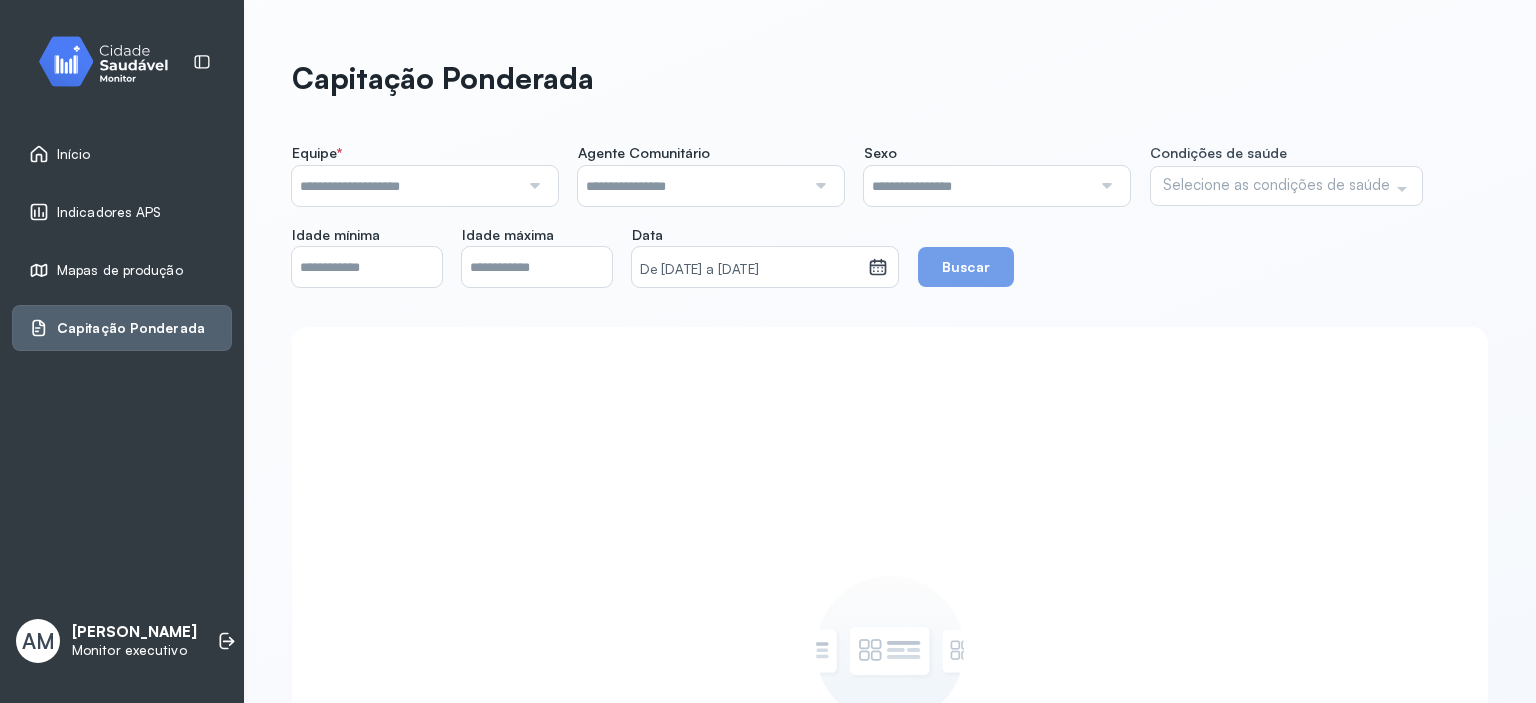 click at bounding box center [532, 186] 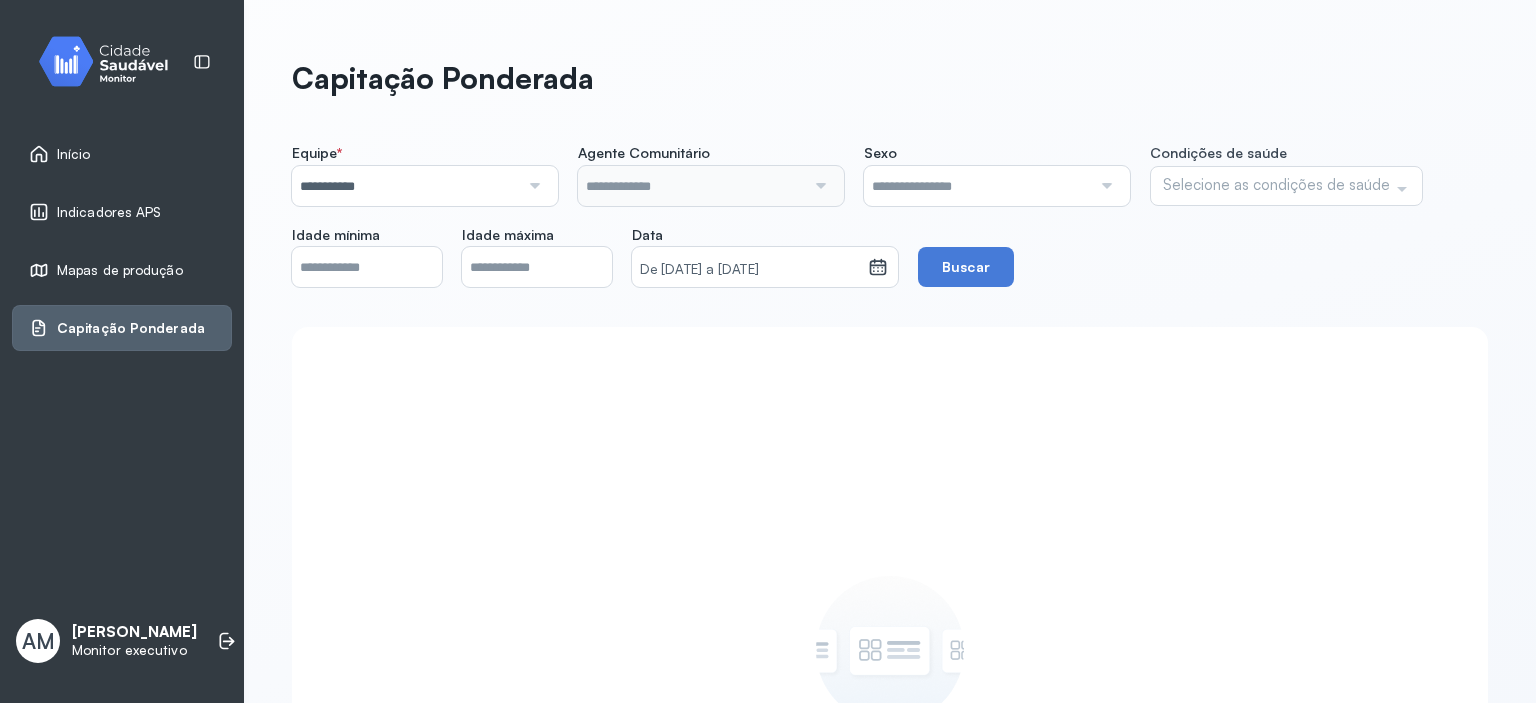 click on "**********" at bounding box center [890, 635] 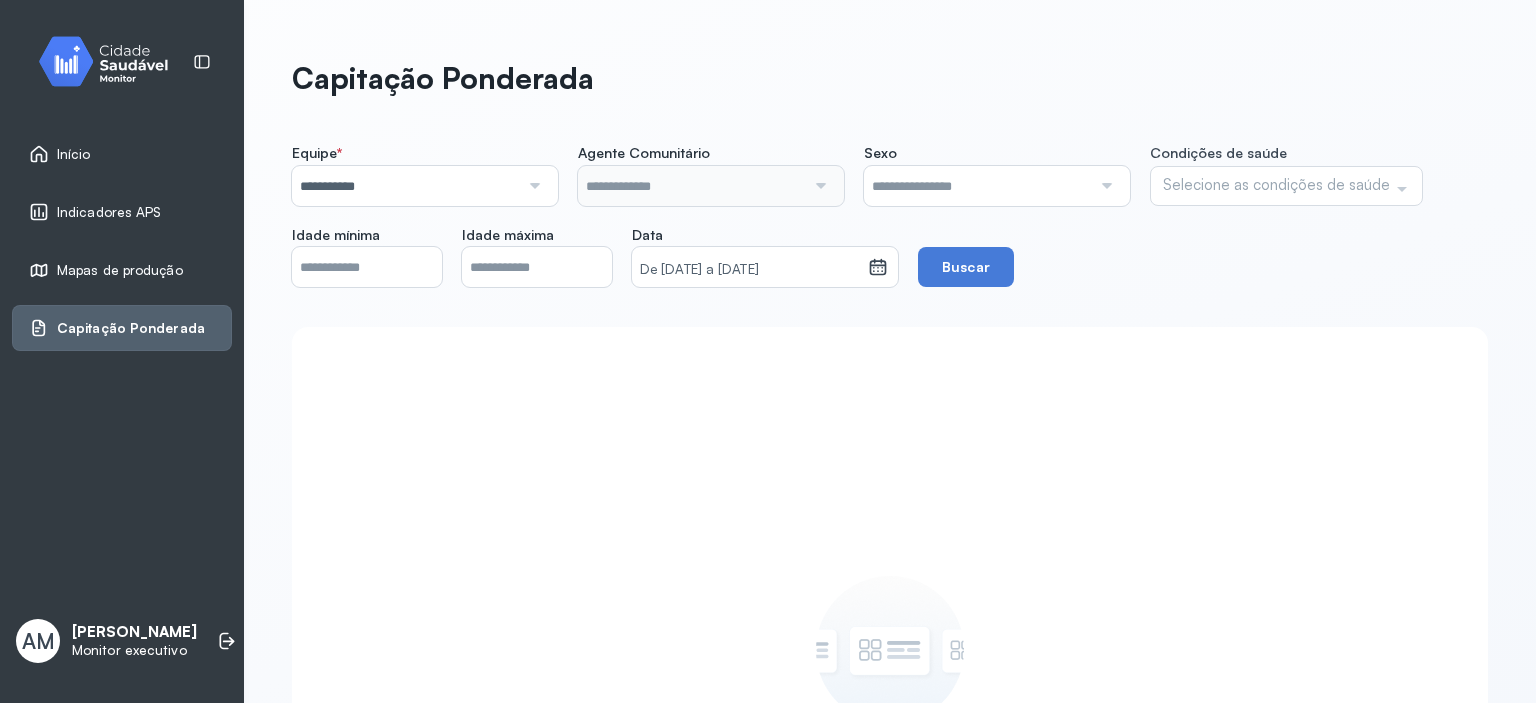 click at bounding box center [532, 186] 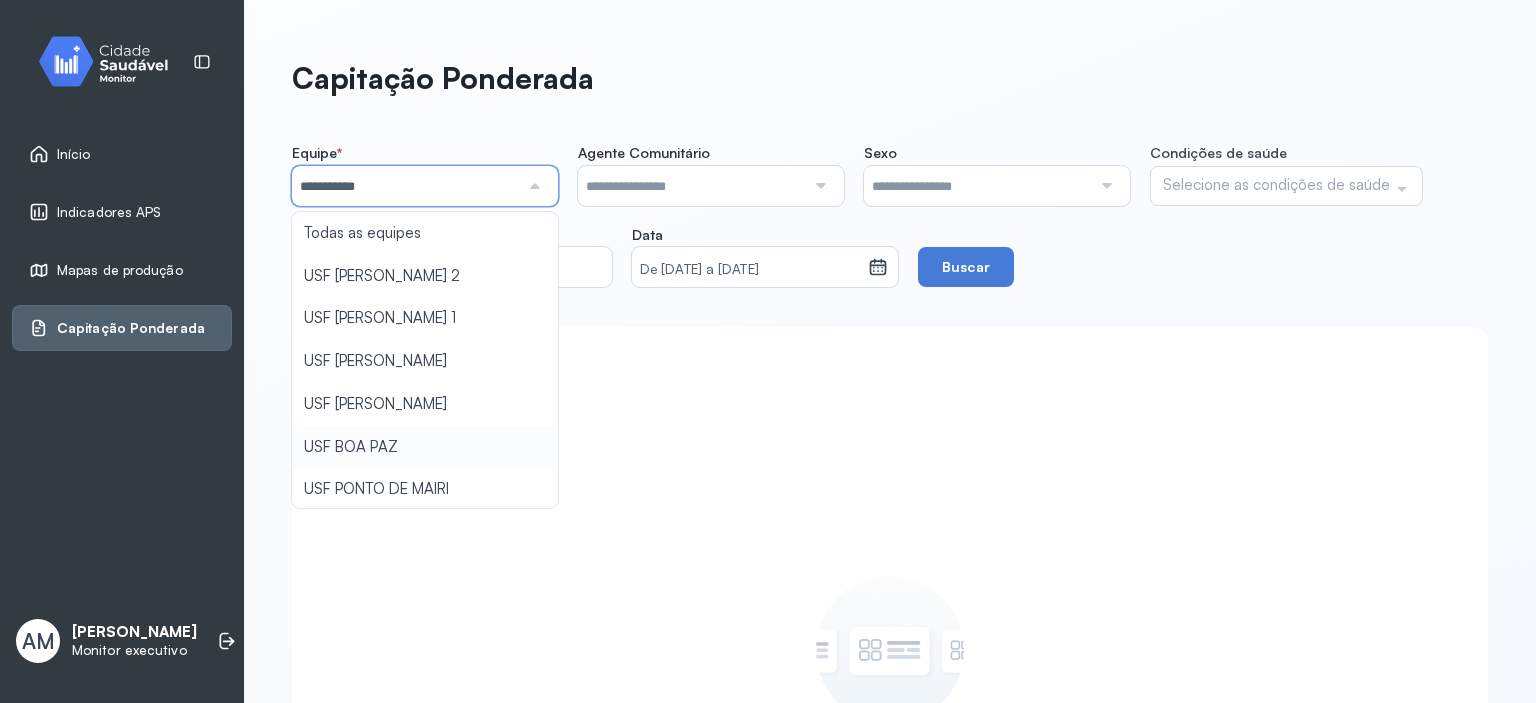 scroll, scrollTop: 107, scrollLeft: 0, axis: vertical 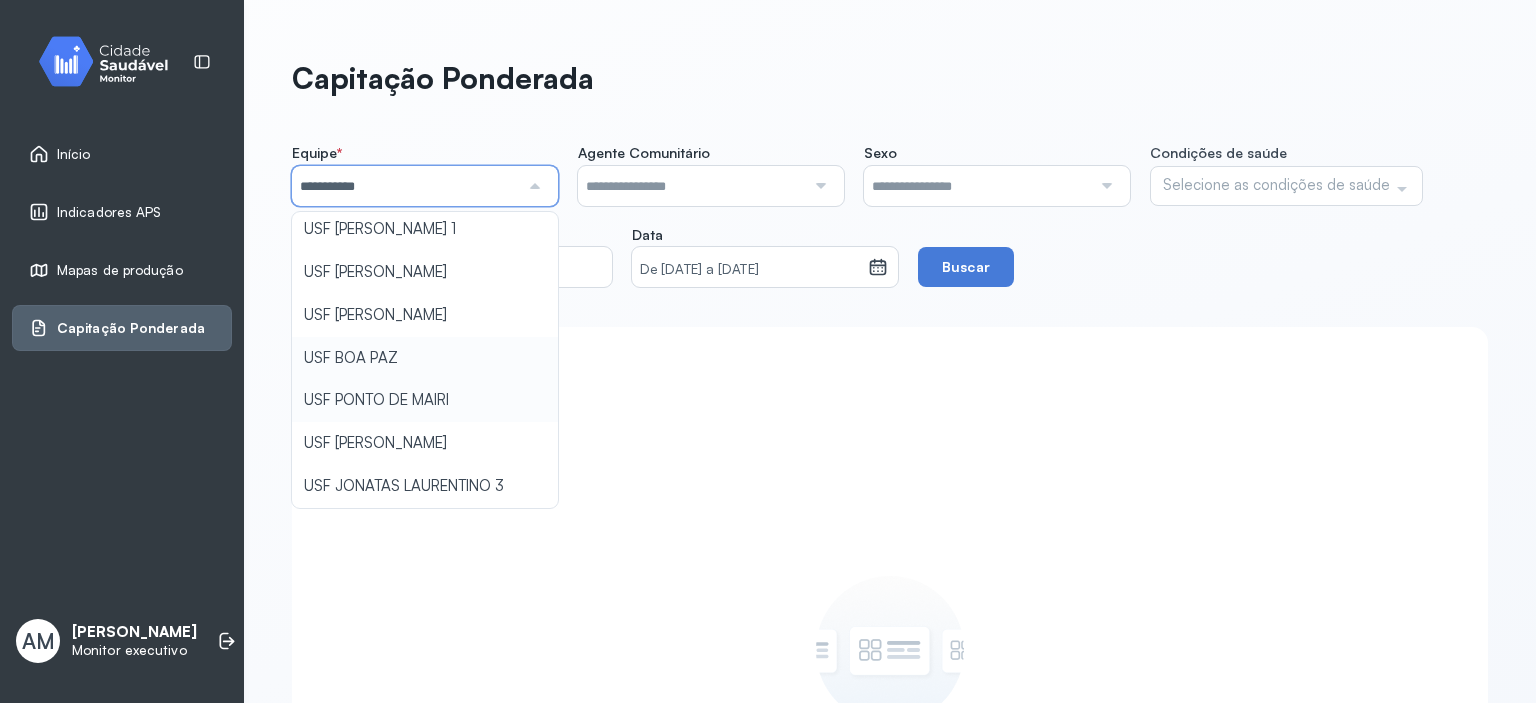 type on "**********" 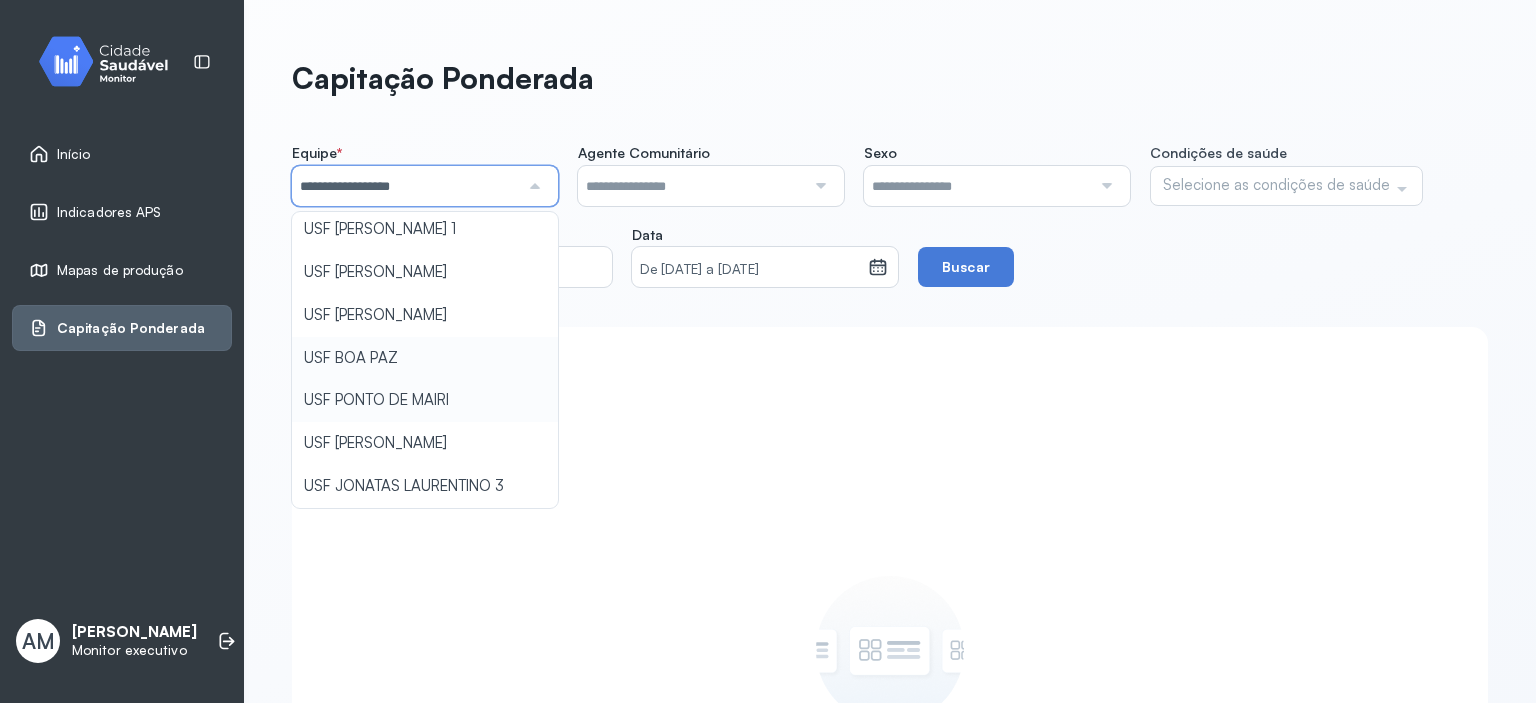 click on "**********" at bounding box center (890, 635) 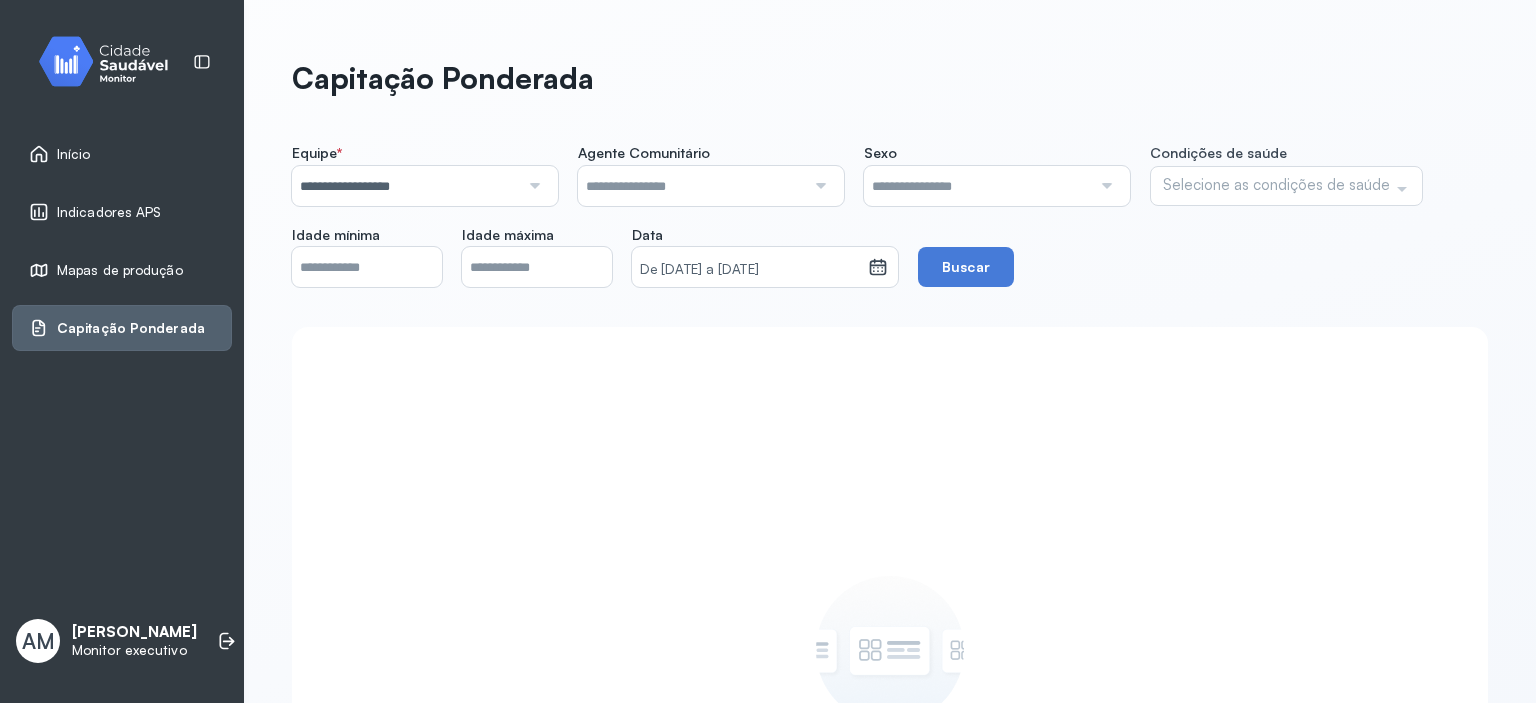 click 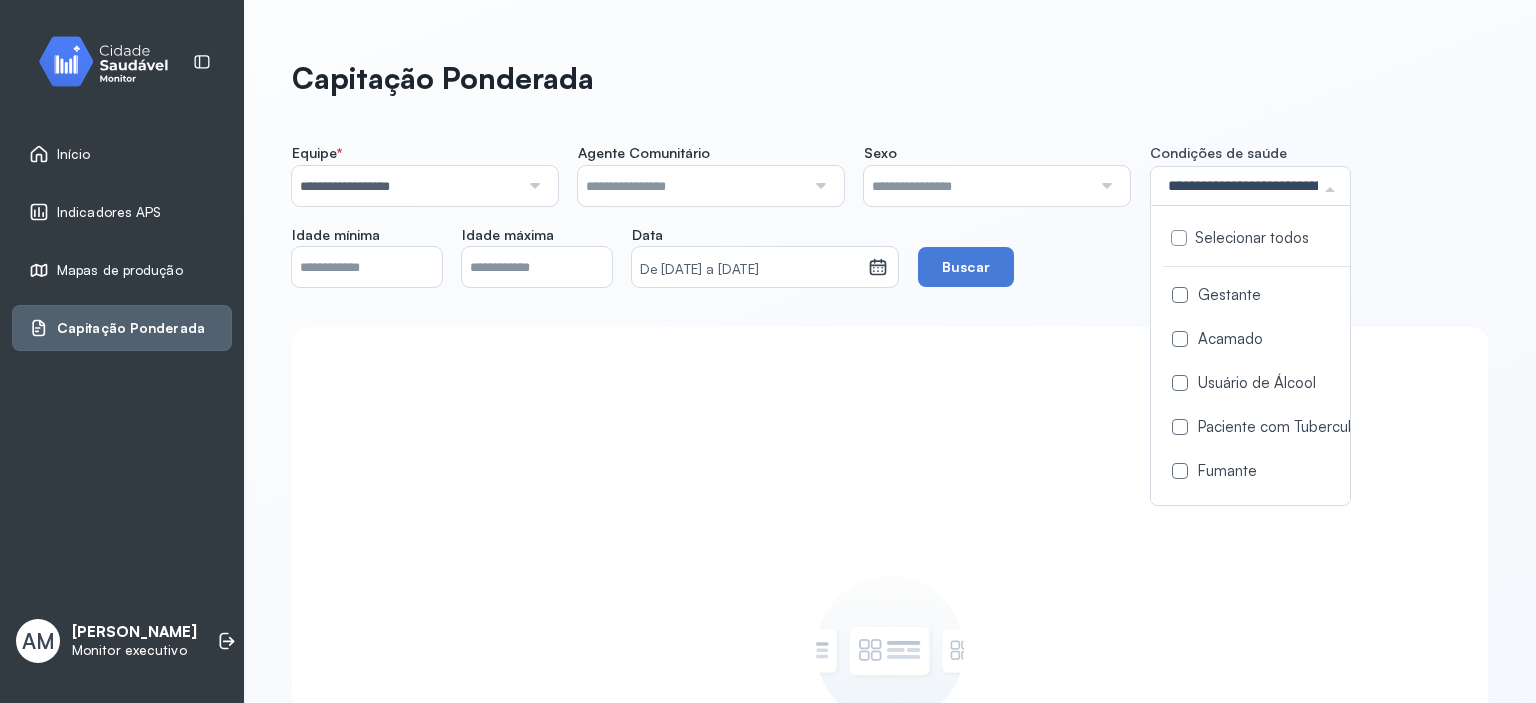 click at bounding box center (1179, 238) 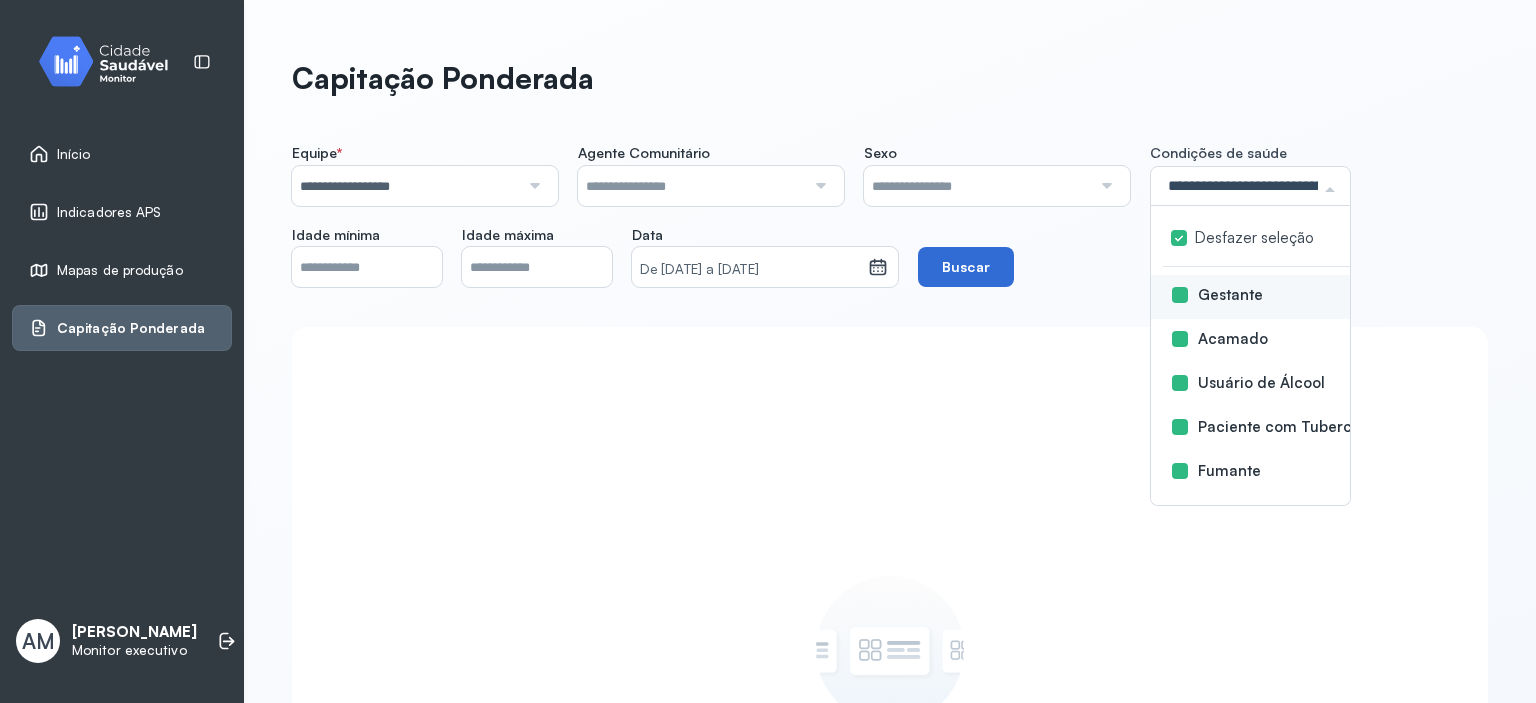 click on "Buscar" at bounding box center [966, 267] 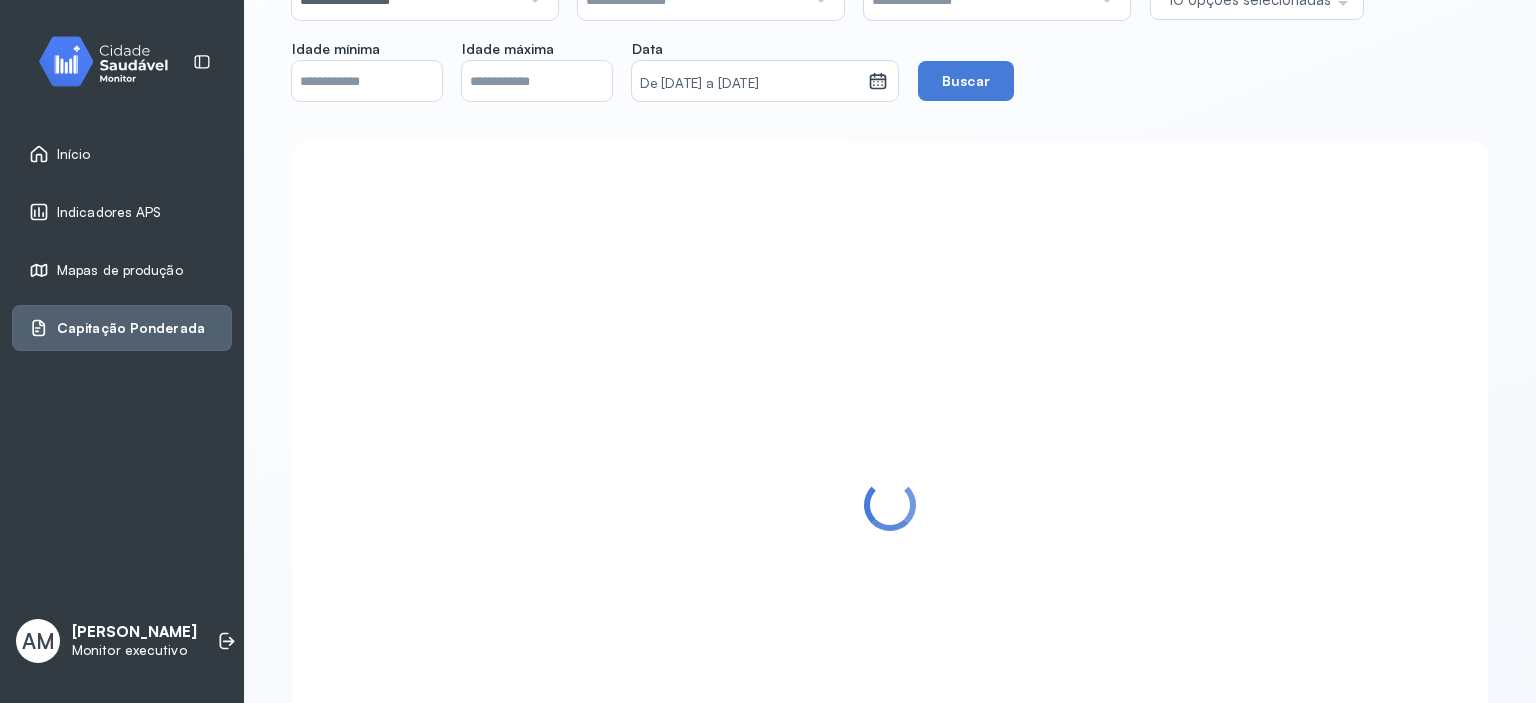scroll, scrollTop: 234, scrollLeft: 0, axis: vertical 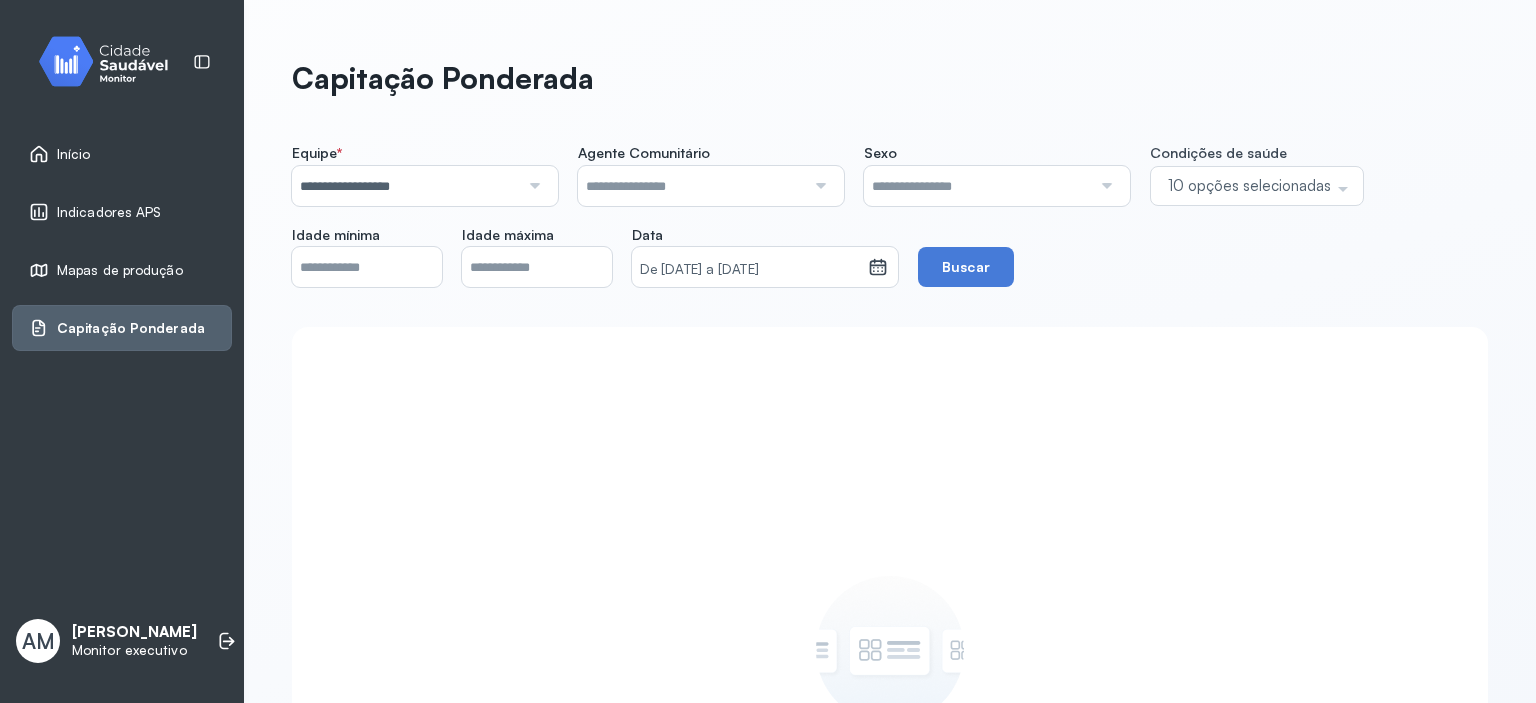 click on "Início" at bounding box center (74, 154) 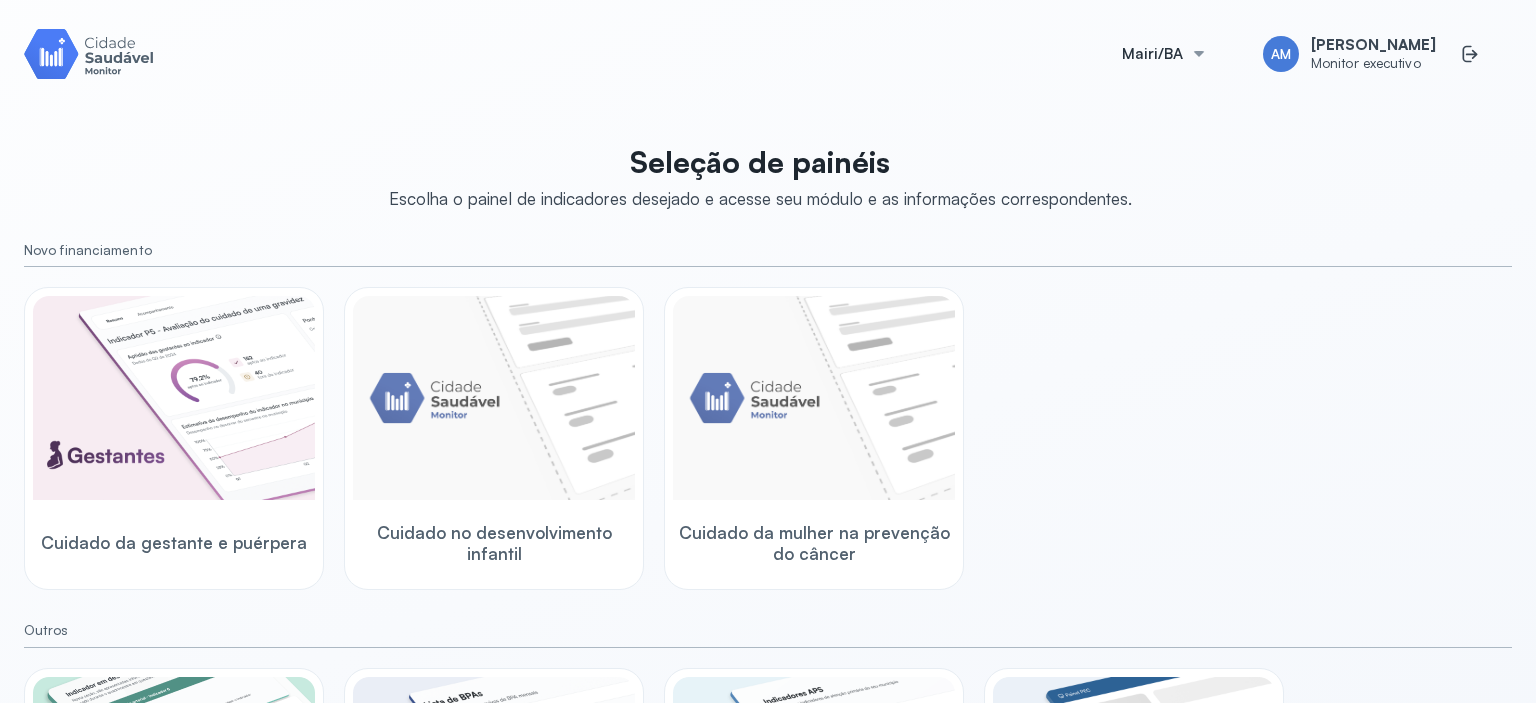 scroll, scrollTop: 194, scrollLeft: 0, axis: vertical 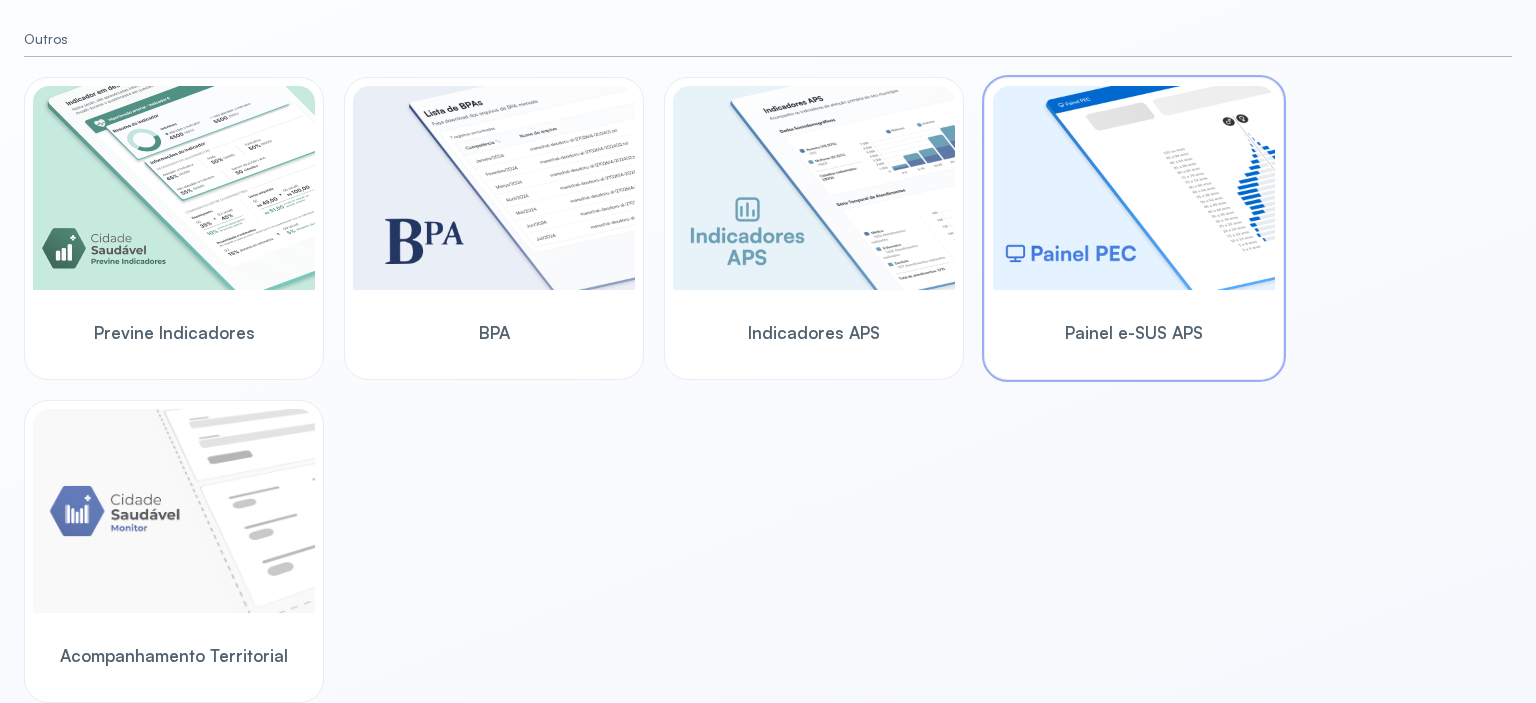 click on "Painel e-SUS APS" at bounding box center [1134, 332] 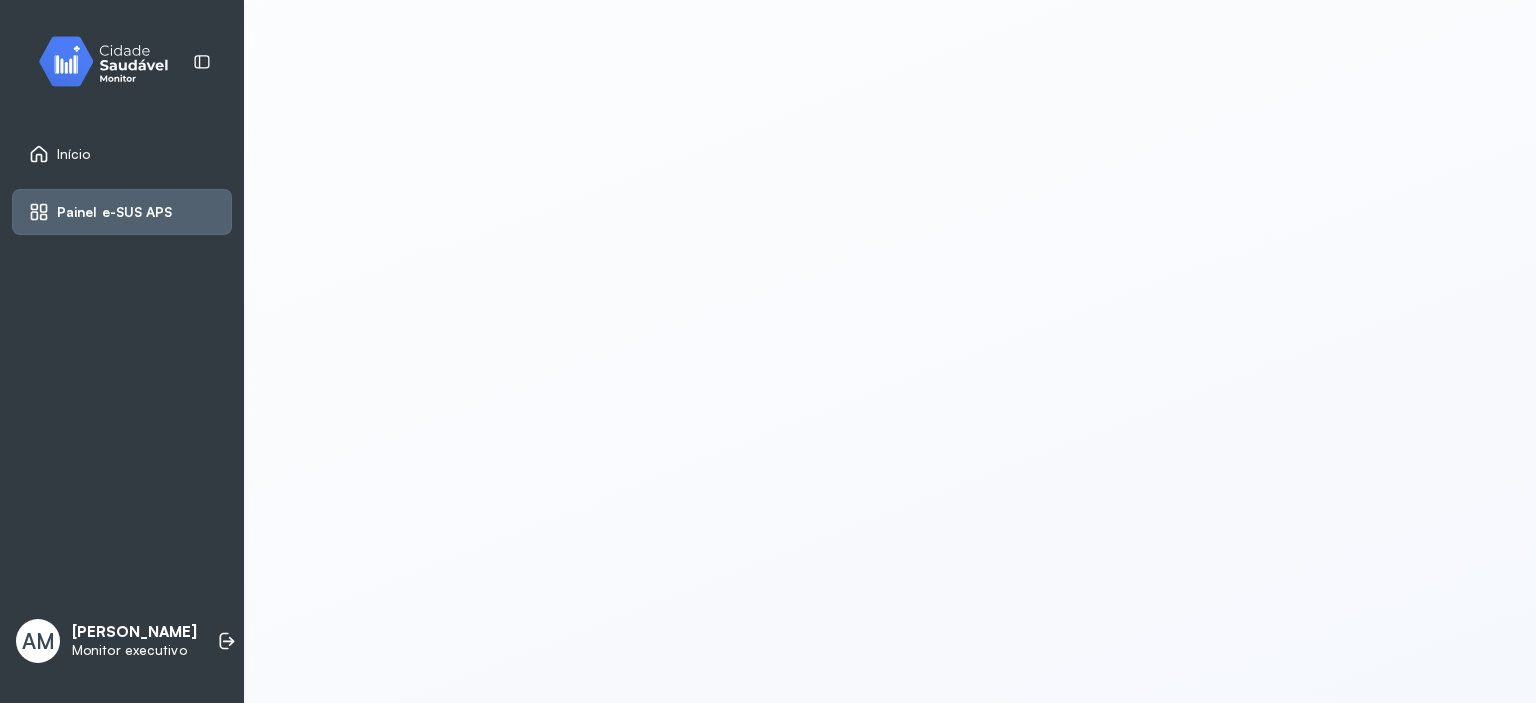 scroll, scrollTop: 4, scrollLeft: 0, axis: vertical 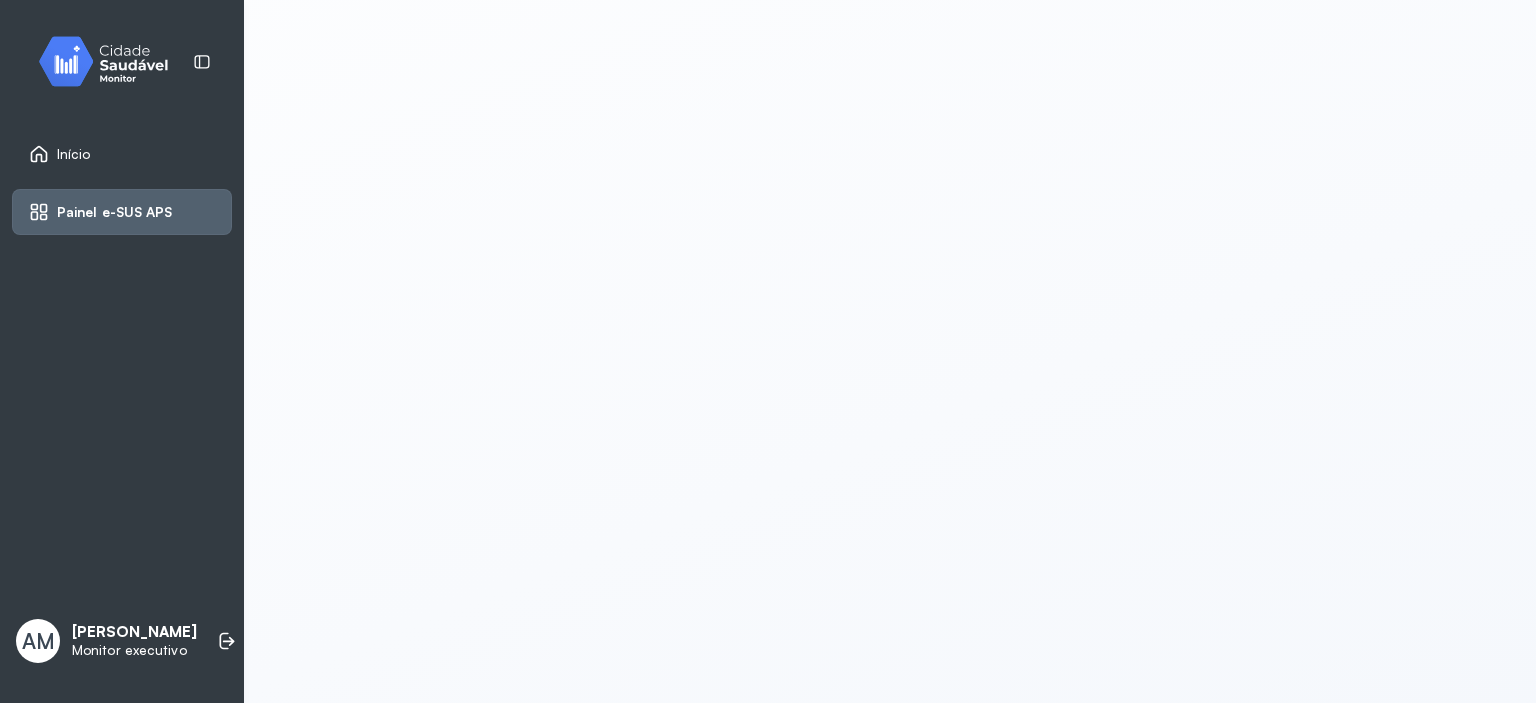click on "Início" at bounding box center (74, 154) 